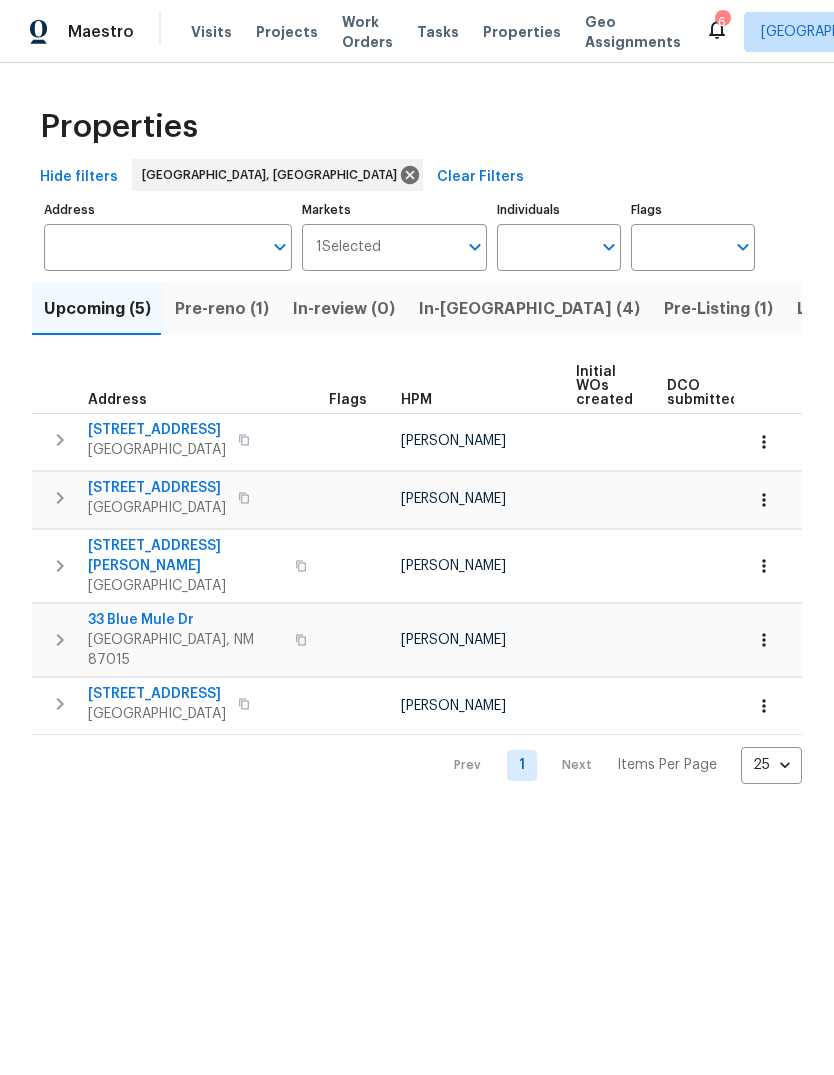 scroll, scrollTop: 0, scrollLeft: 0, axis: both 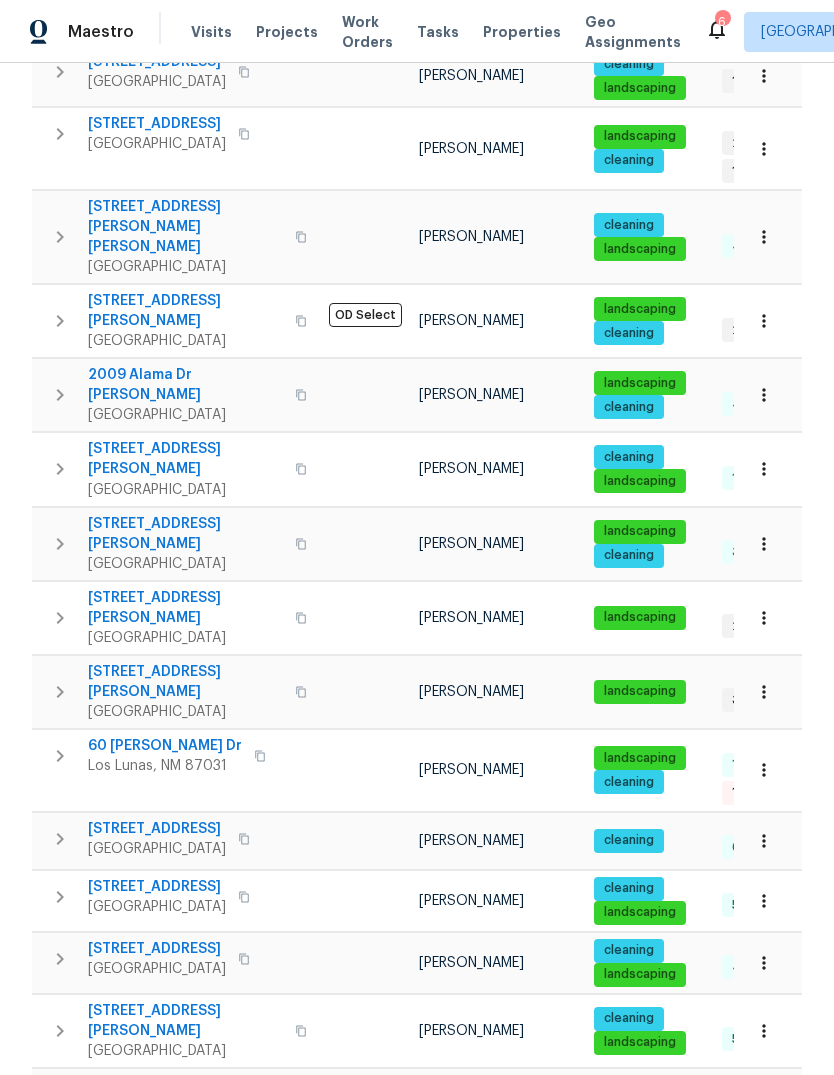 click on "2" at bounding box center [522, 1358] 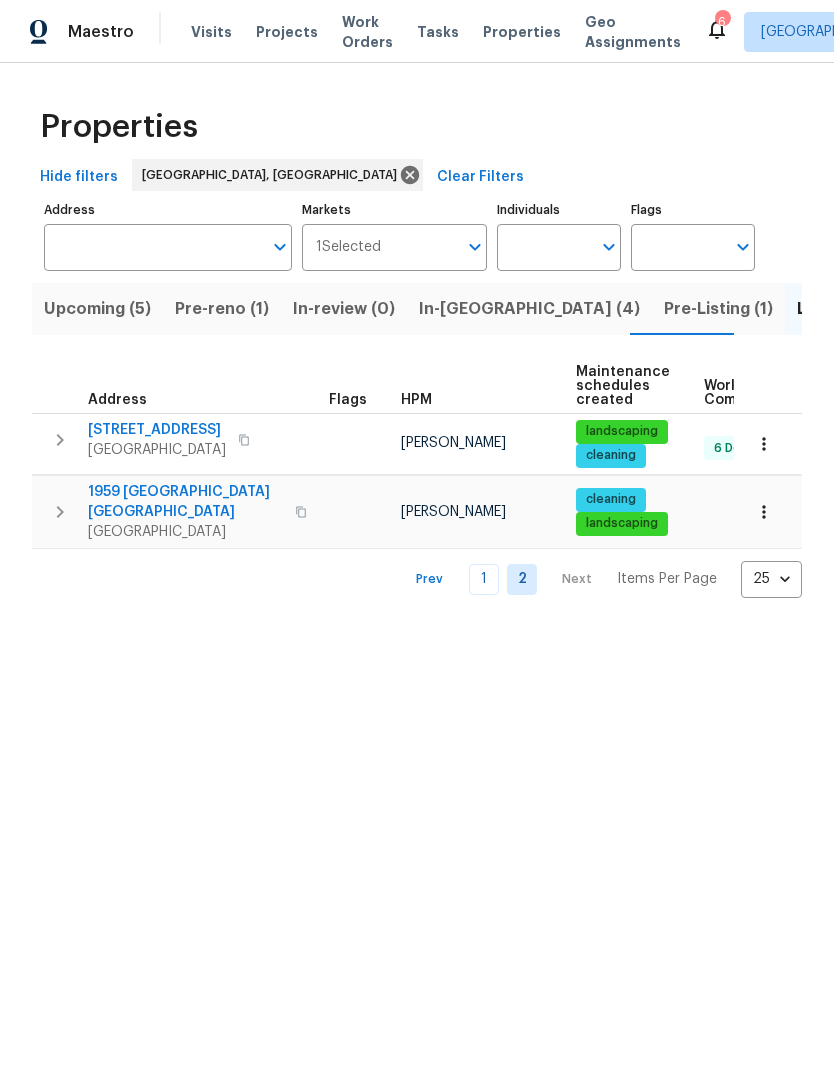 click on "1" at bounding box center (484, 579) 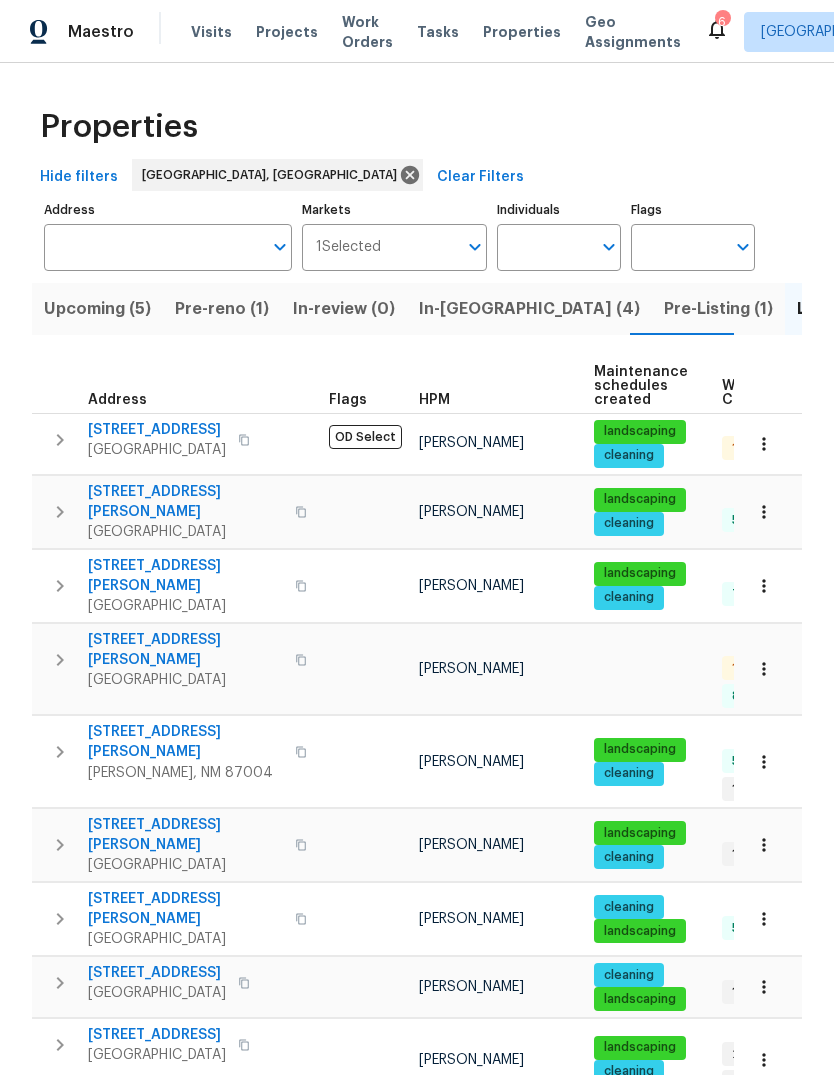 scroll, scrollTop: 0, scrollLeft: 0, axis: both 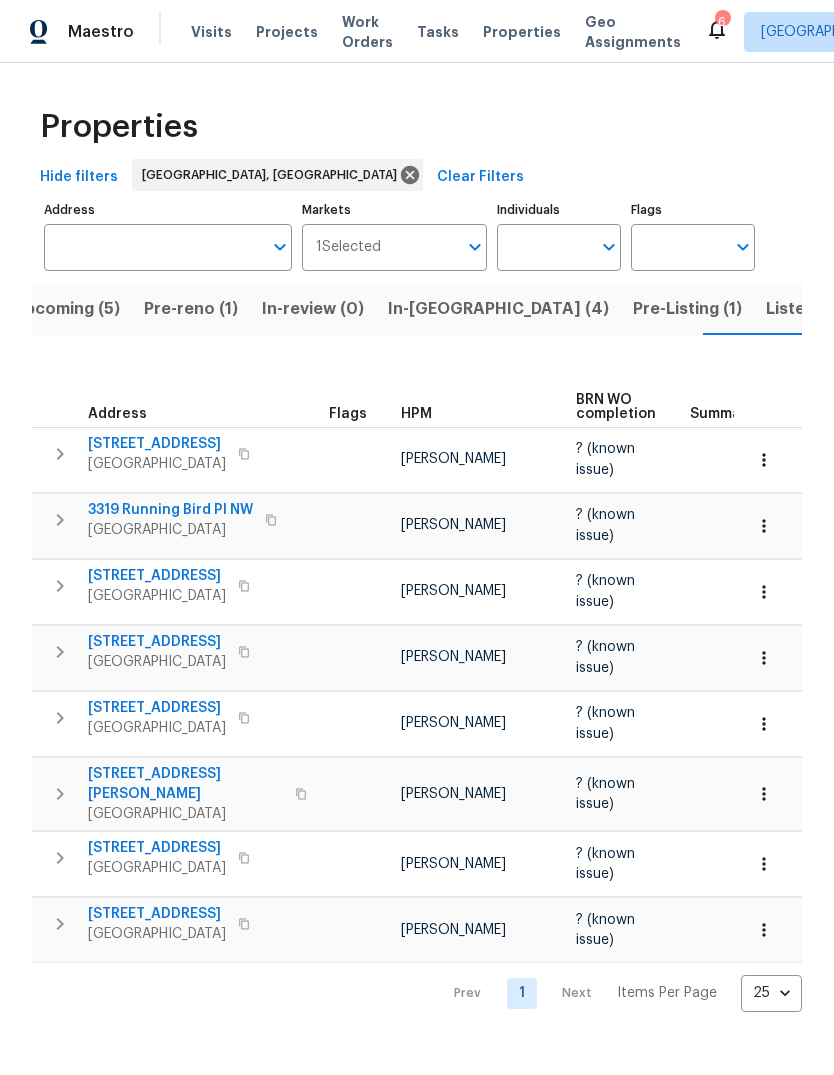 click on "9718 Toltec Rd NE" at bounding box center [157, 914] 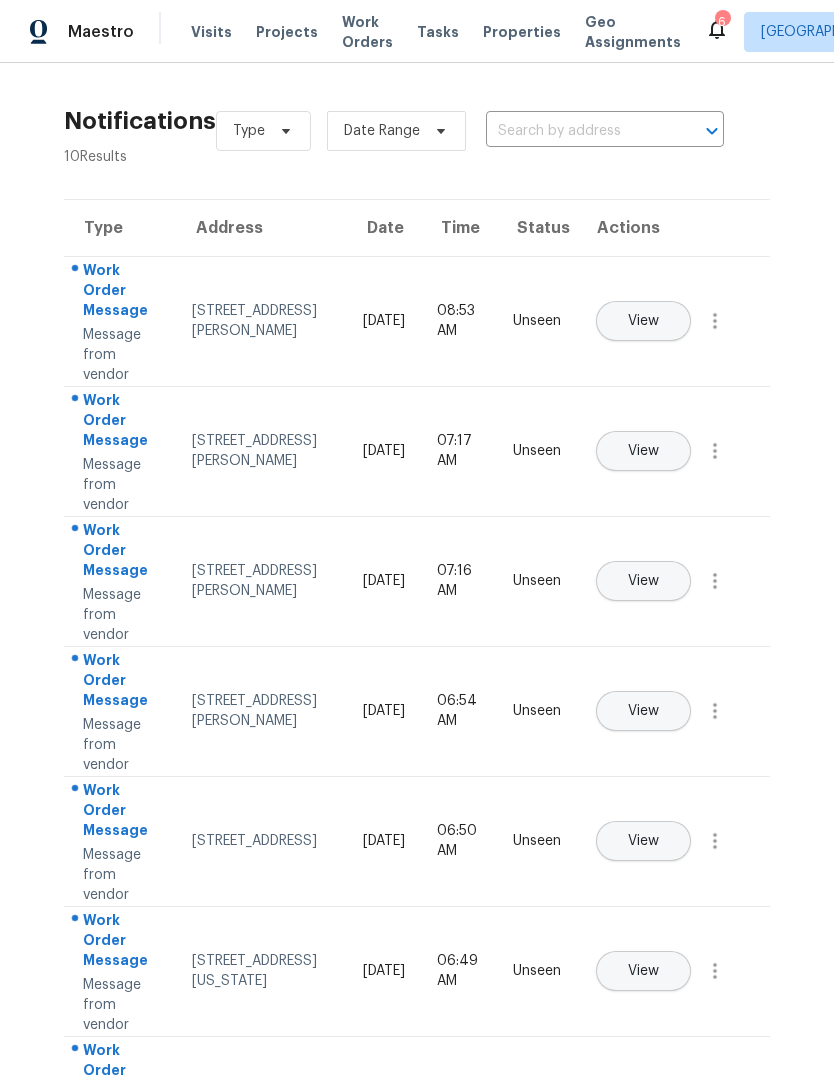click on "View" at bounding box center [643, 321] 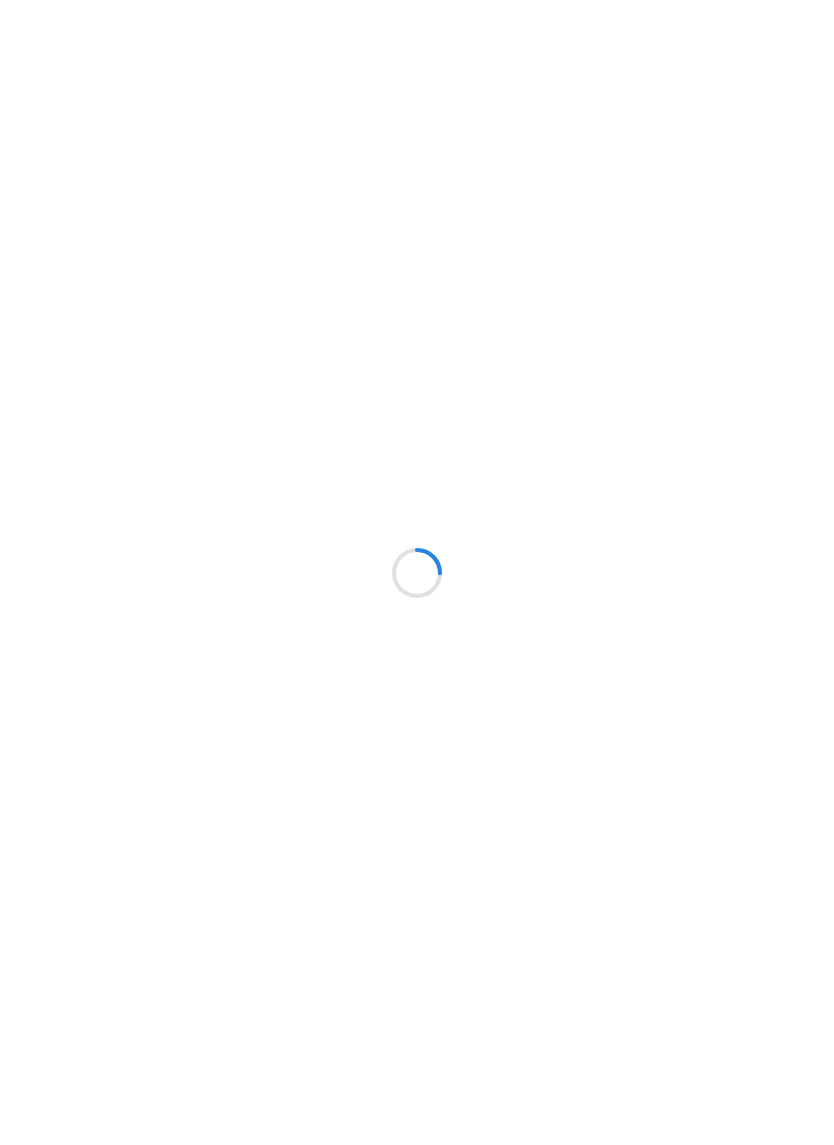 scroll, scrollTop: 0, scrollLeft: 0, axis: both 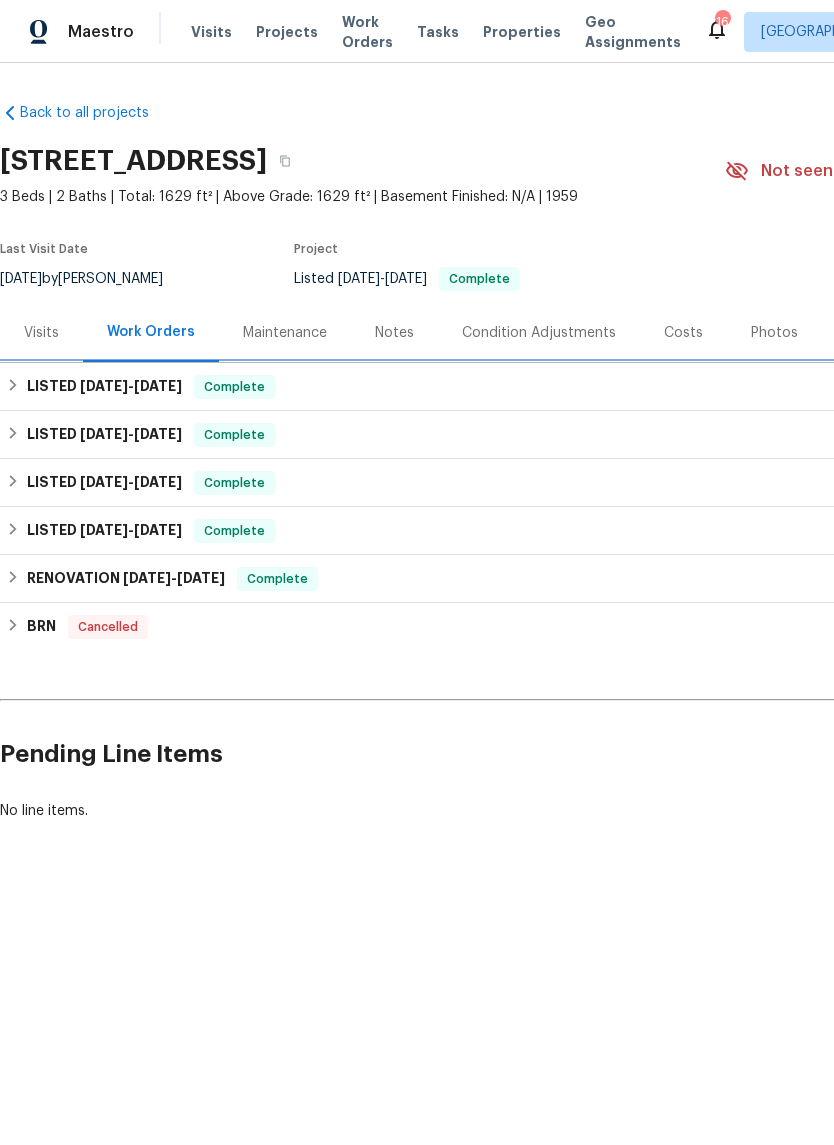 click on "LISTED   6/13/25  -  6/20/25" at bounding box center [104, 387] 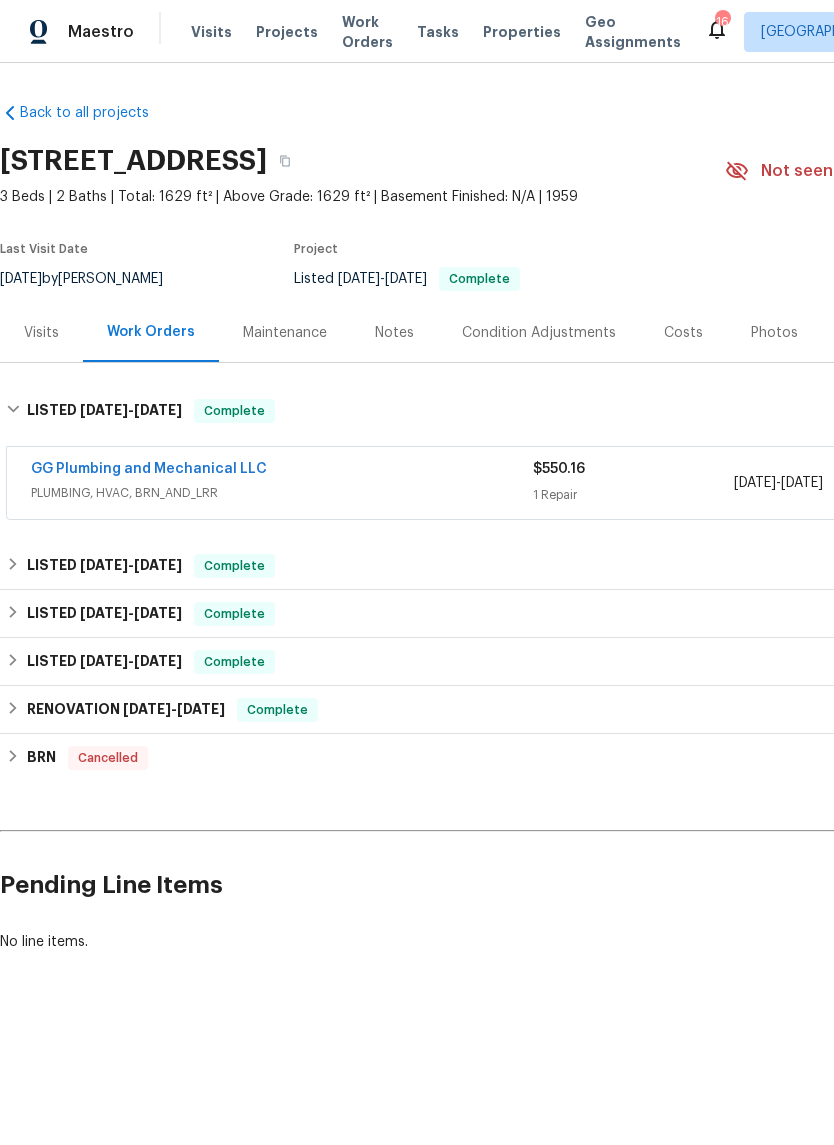 click on "GG Plumbing and Mechanical LLC" at bounding box center (149, 469) 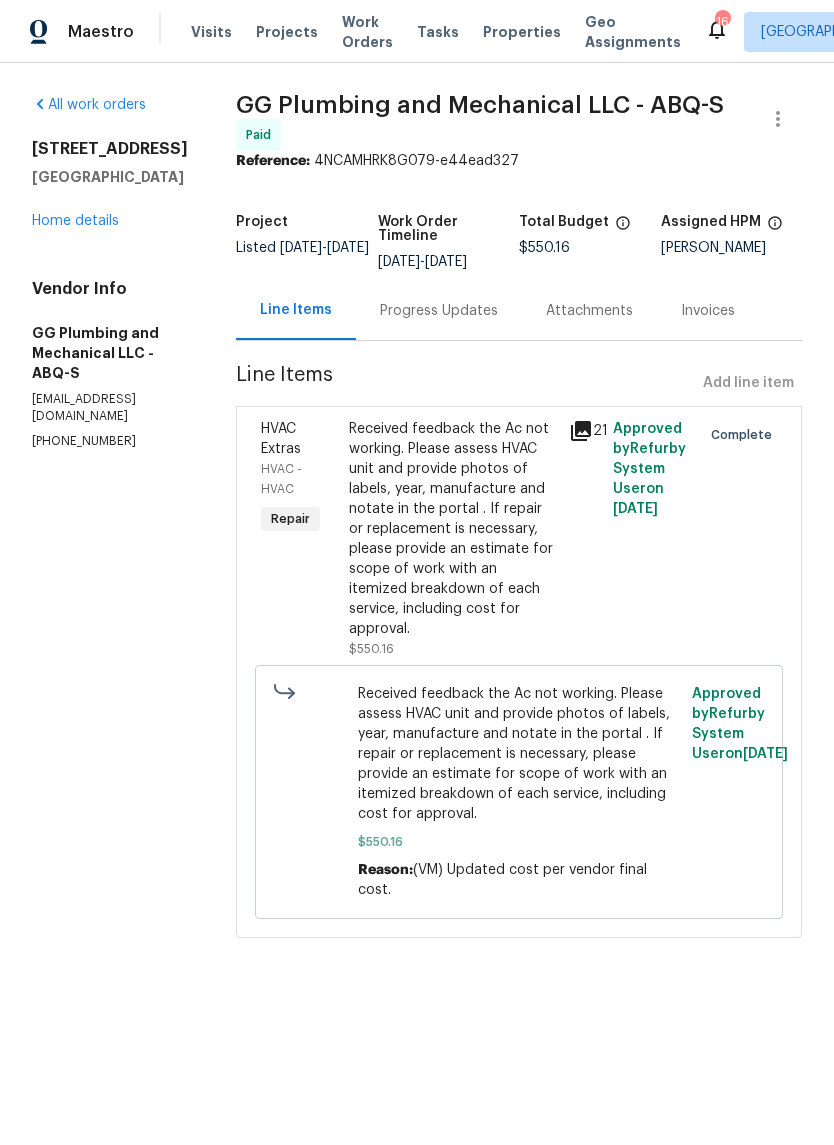 click on "Received feedback the Ac not working. Please assess HVAC unit and provide photos of labels, year, manufacture and notate in the portal . If repair or replacement is necessary, please provide an estimate for scope of work with an itemized breakdown of each service, including cost for approval." at bounding box center [453, 529] 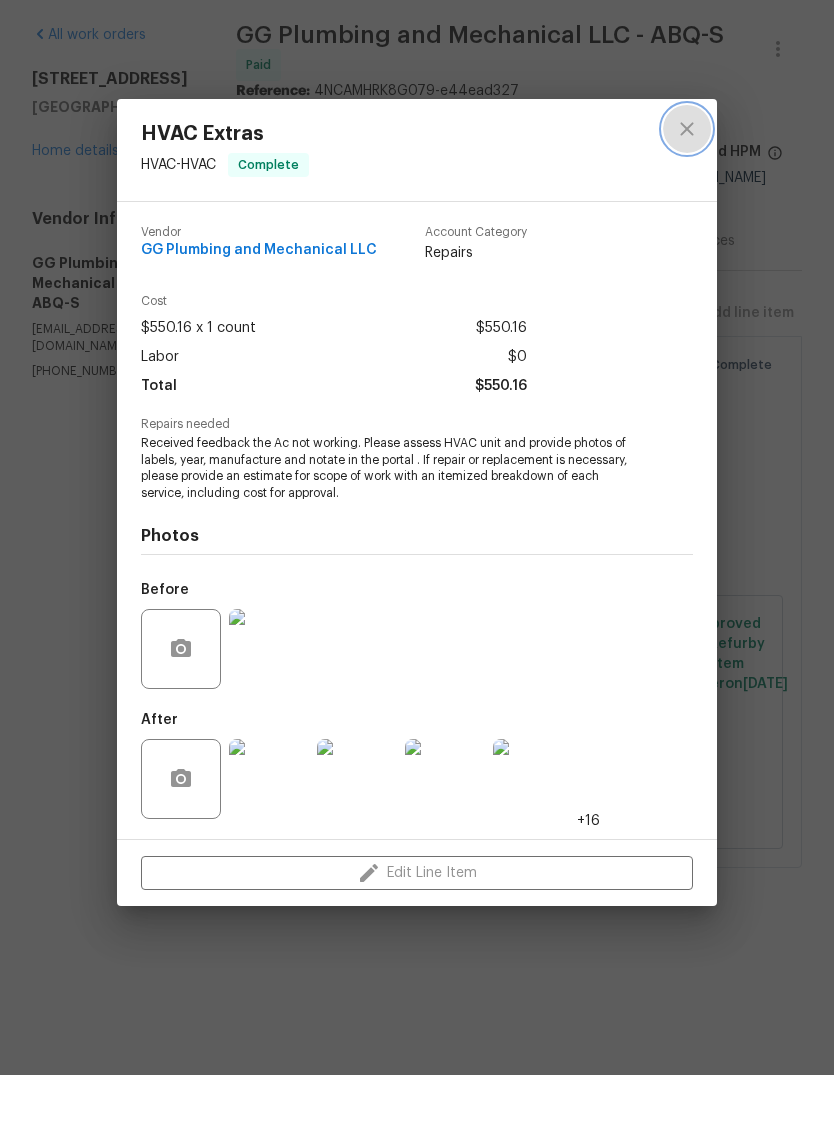 click 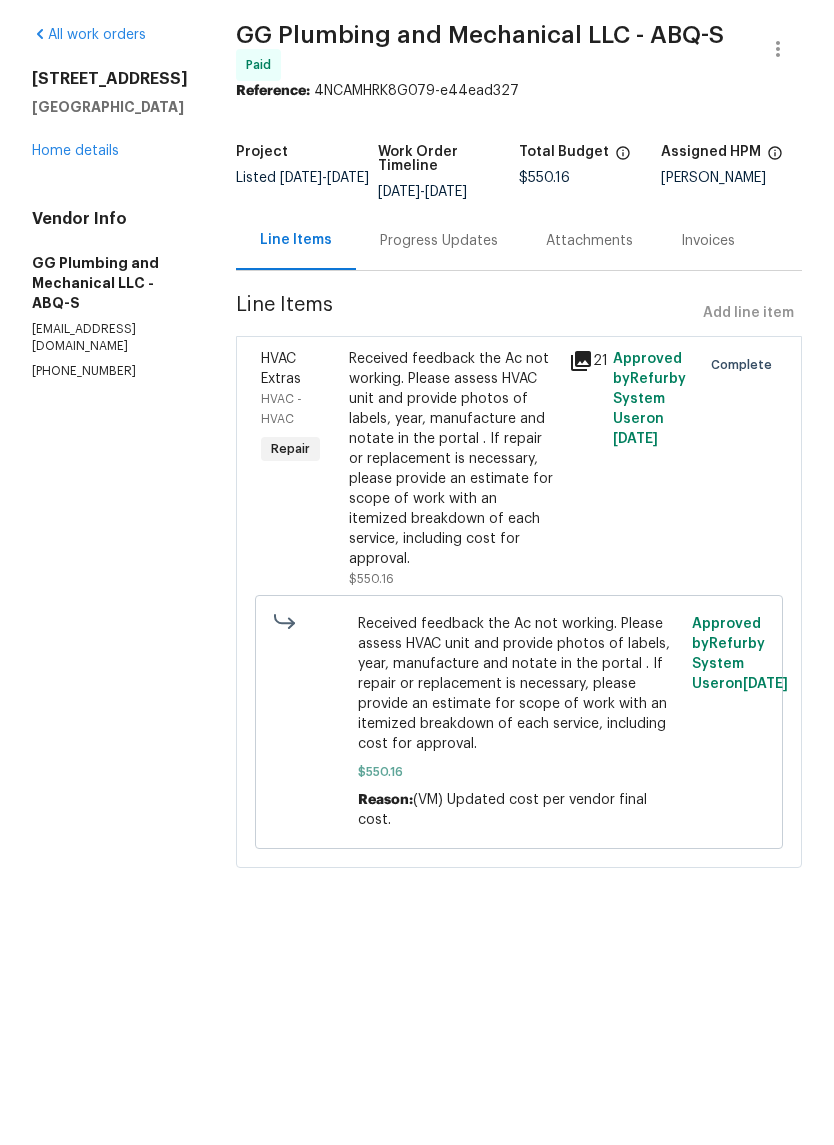 click on "Progress Updates" at bounding box center [439, 311] 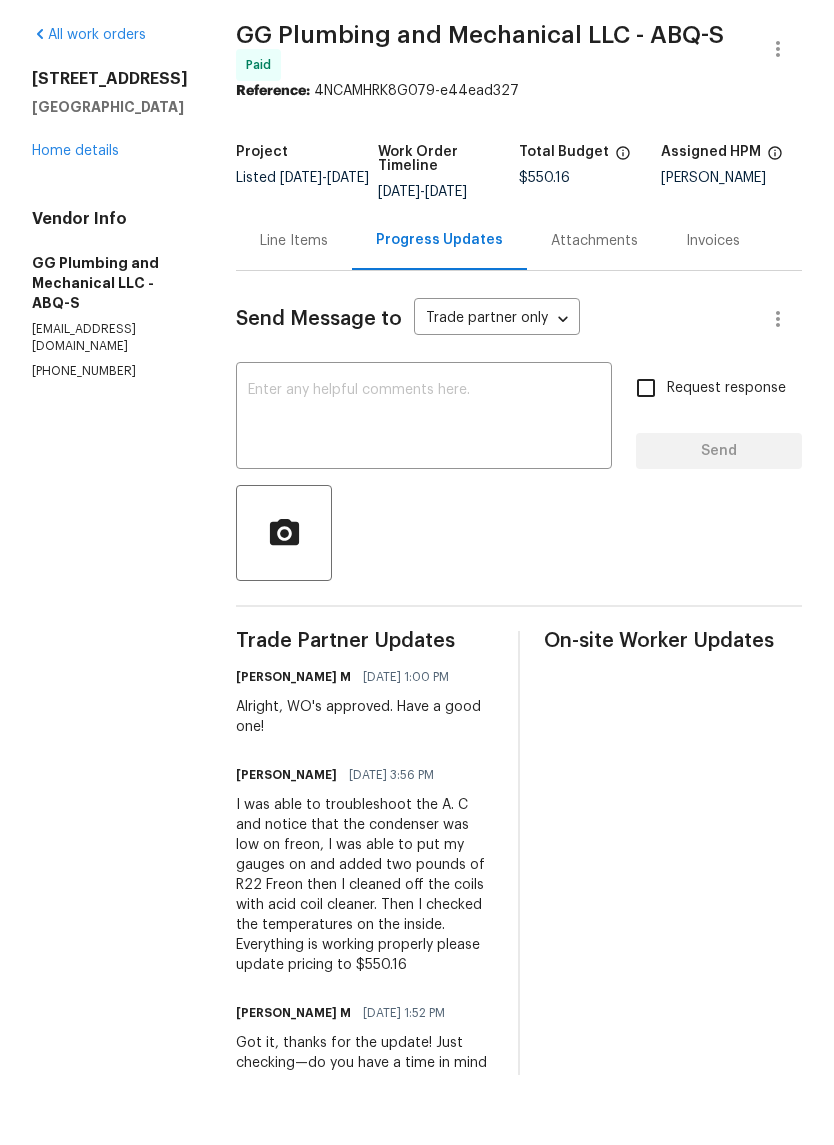 scroll, scrollTop: 0, scrollLeft: 0, axis: both 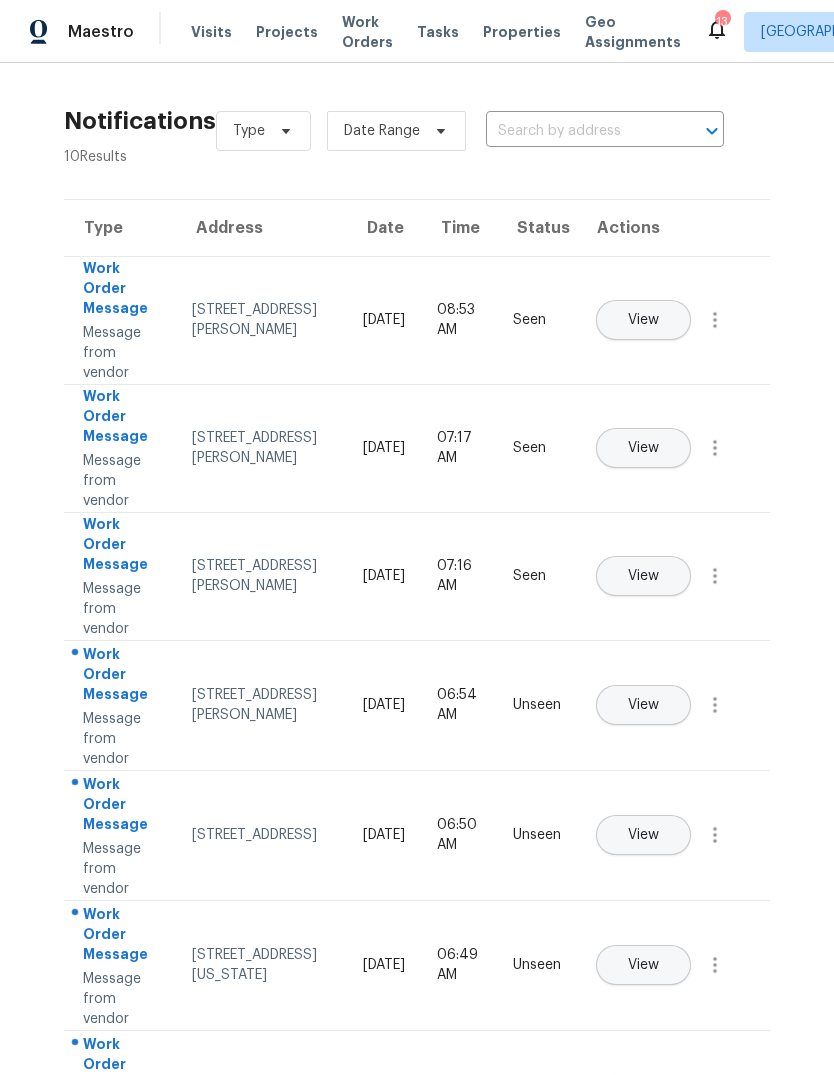 click on "View" at bounding box center [643, 705] 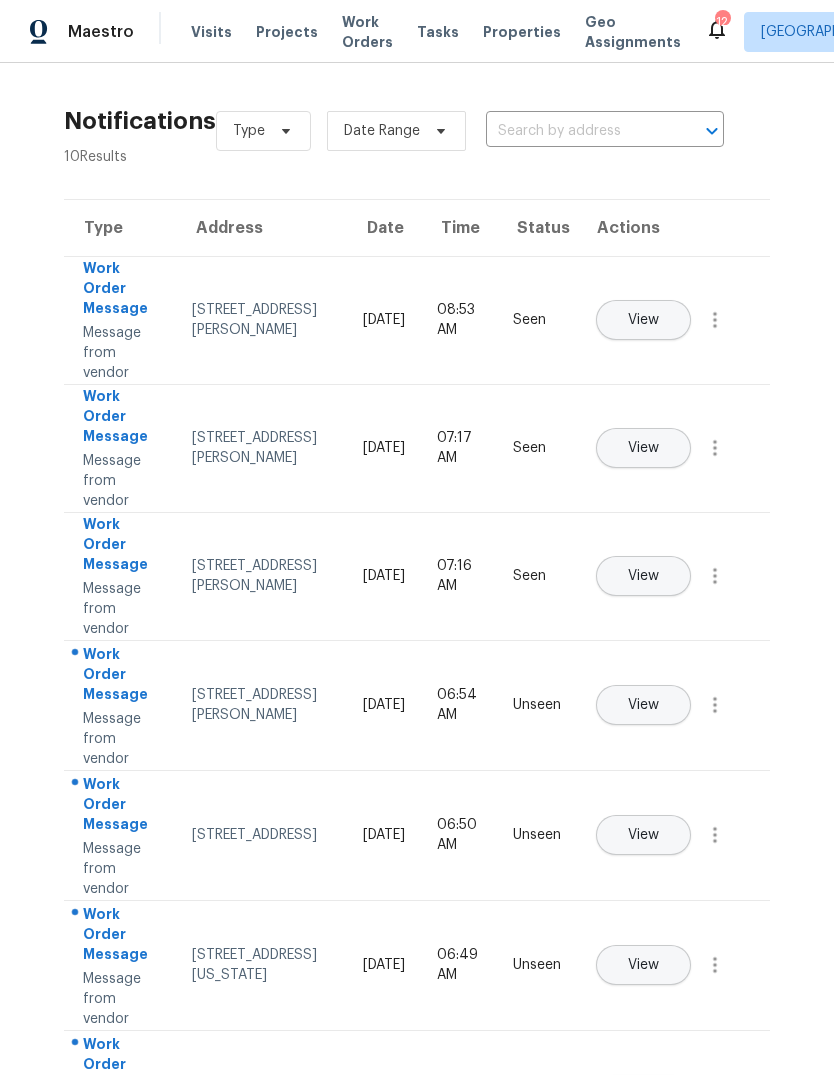 click on "View" at bounding box center (643, 835) 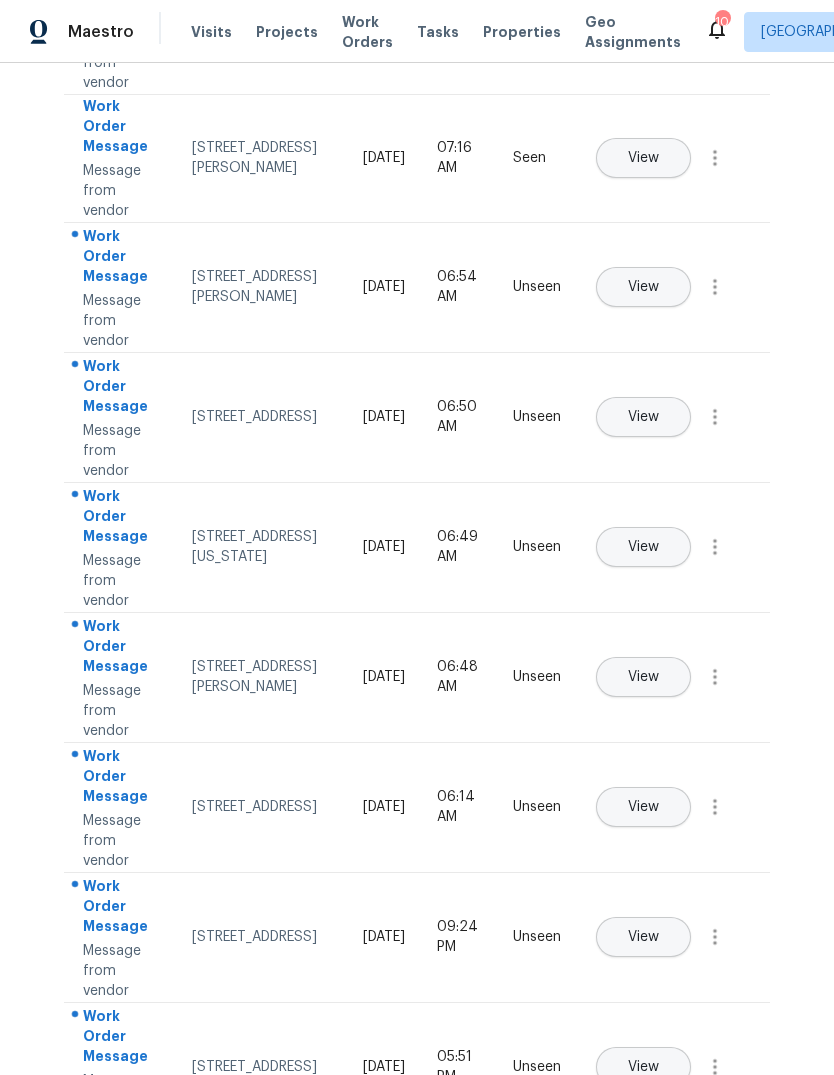 scroll, scrollTop: 417, scrollLeft: 0, axis: vertical 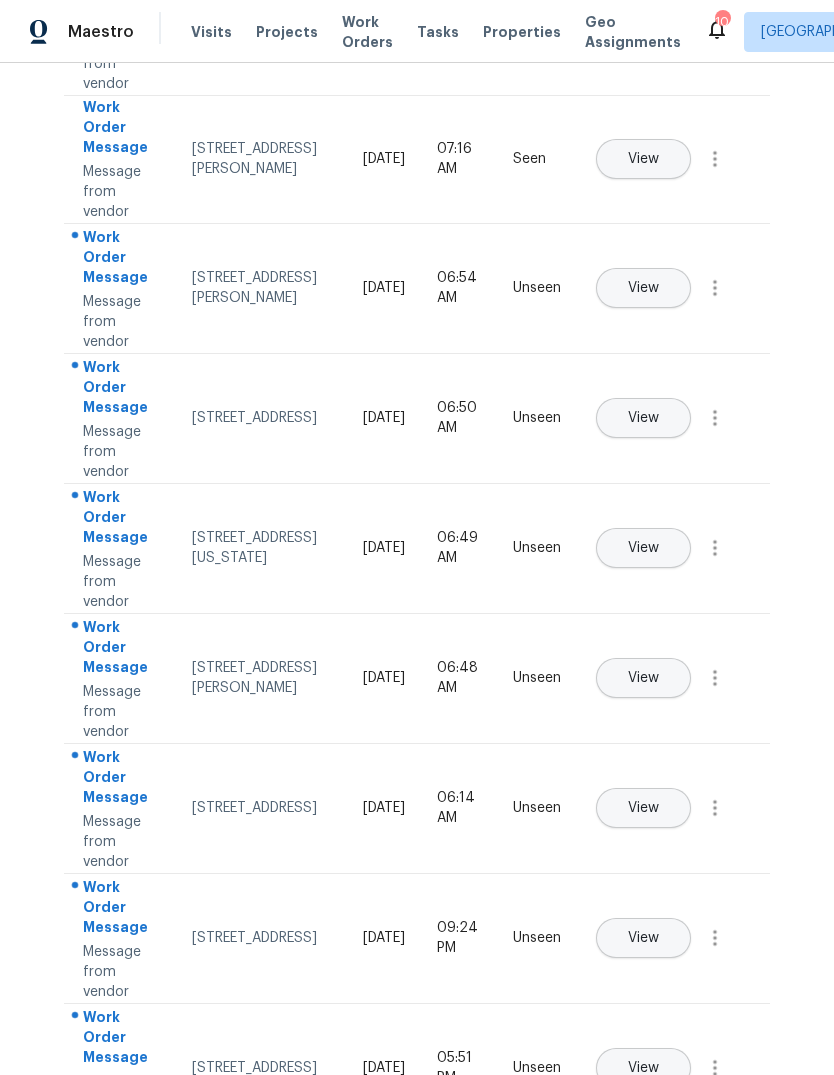 click on "View" at bounding box center [643, 678] 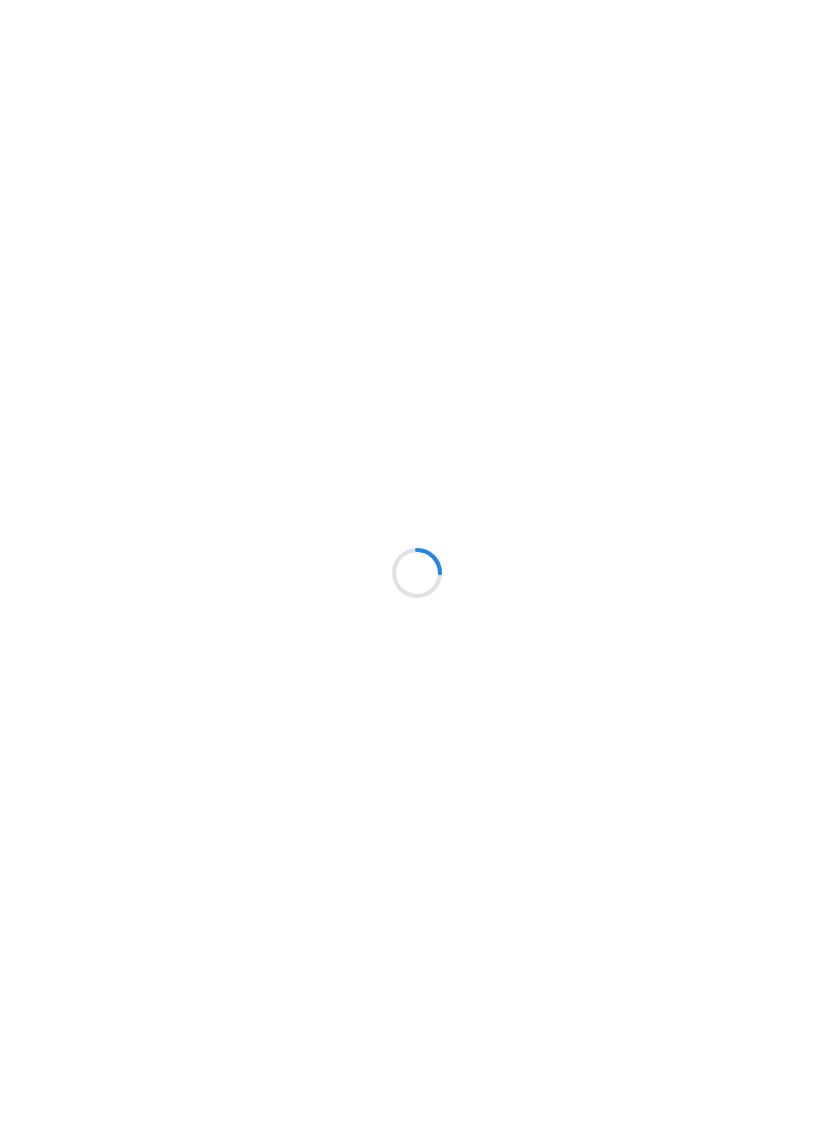 scroll, scrollTop: 0, scrollLeft: 0, axis: both 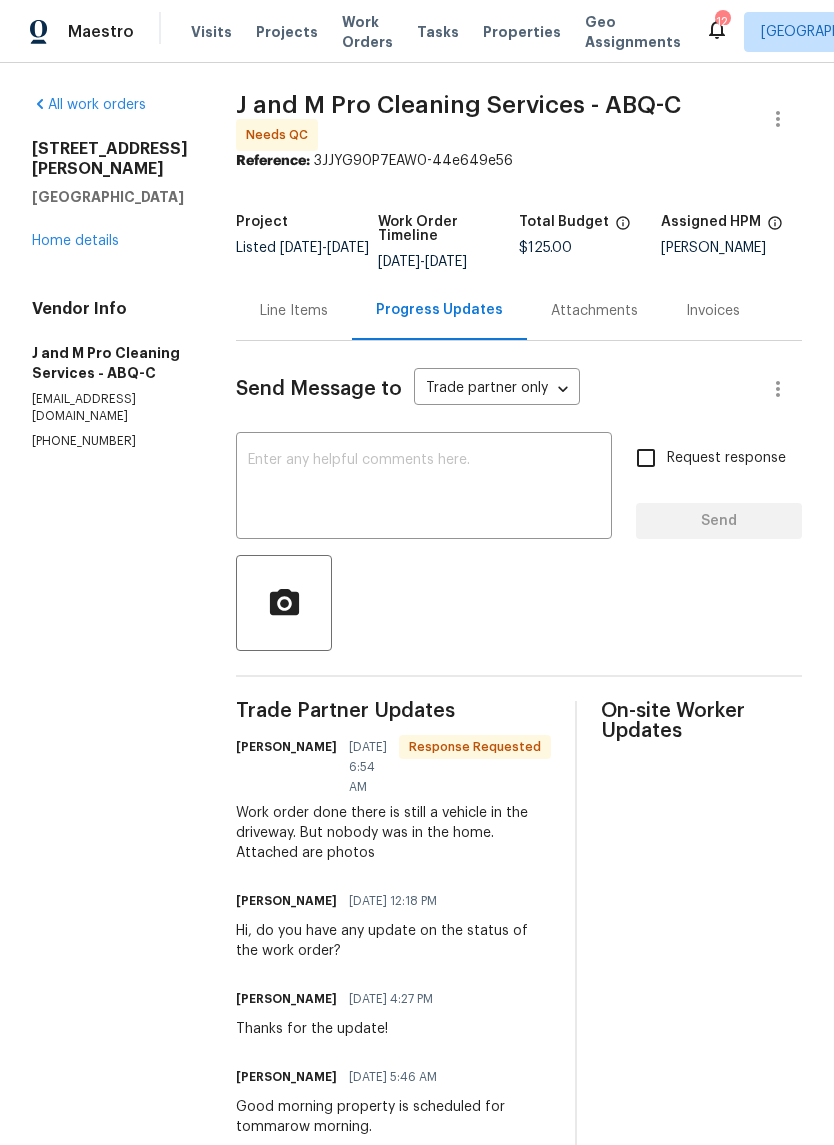 click on "Line Items" at bounding box center [294, 311] 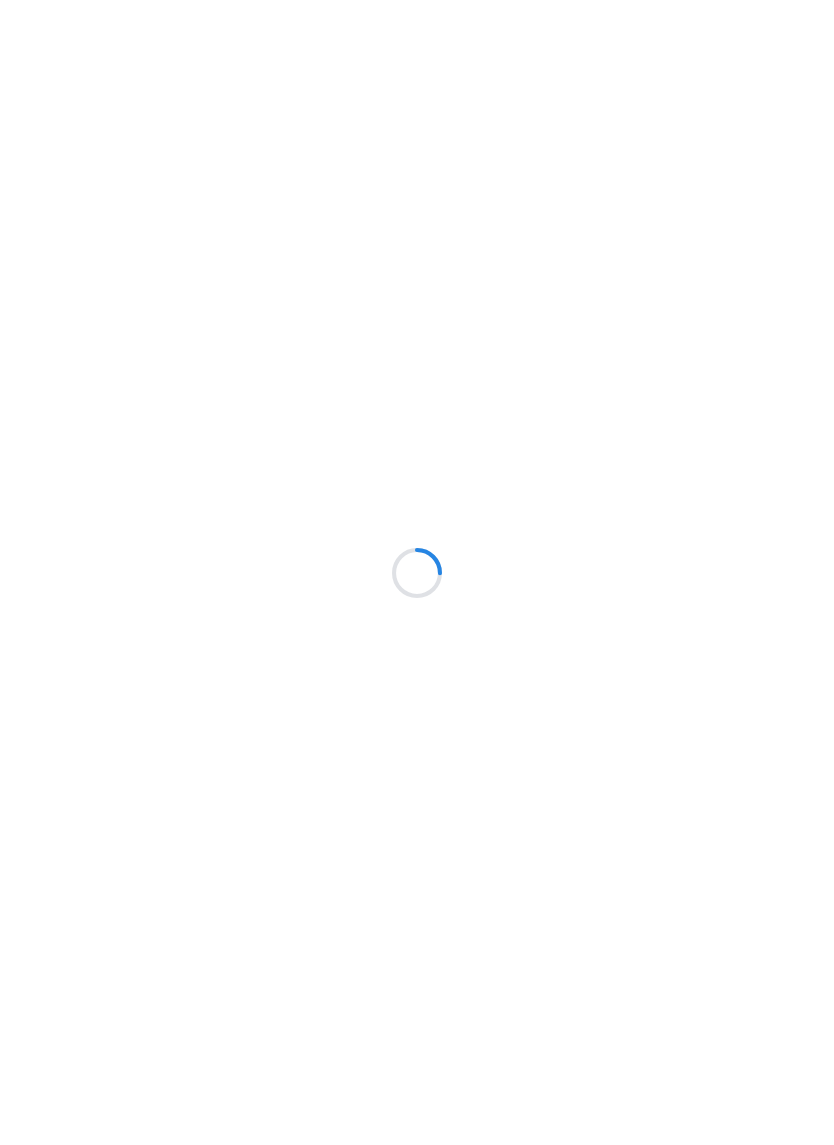 scroll, scrollTop: 0, scrollLeft: 0, axis: both 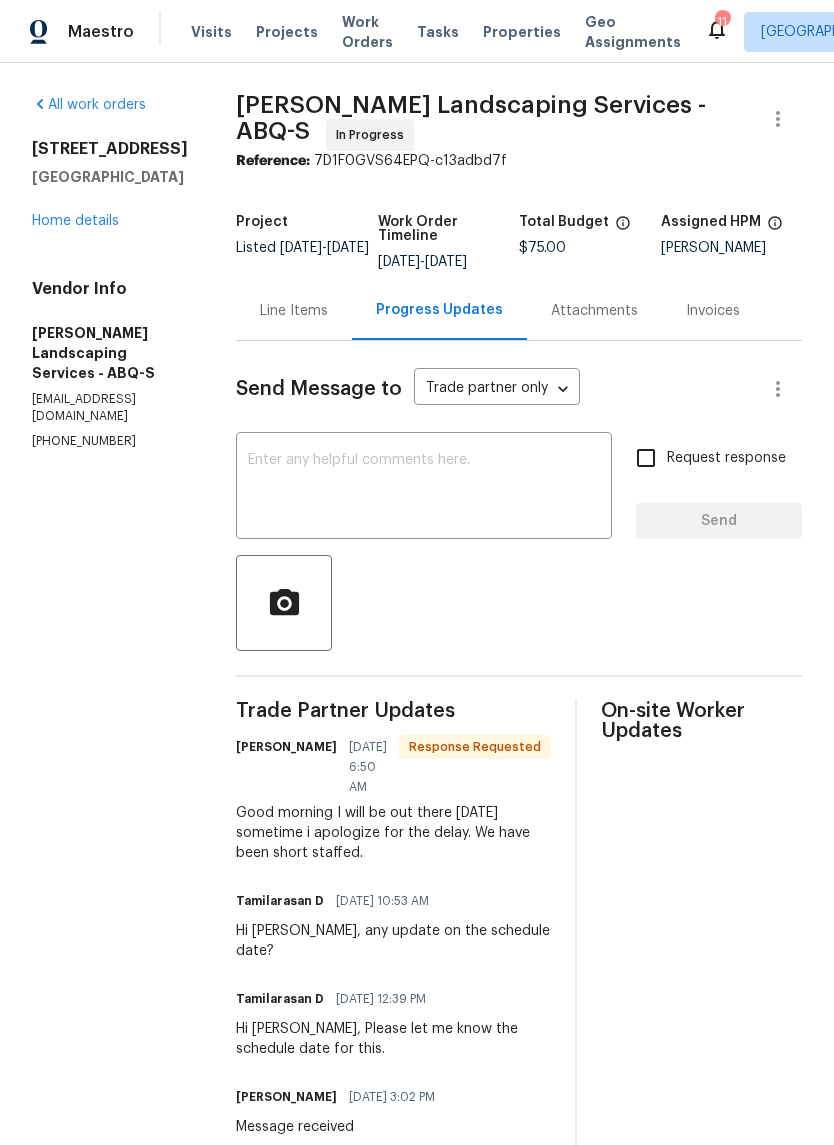 click on "Line Items" at bounding box center (294, 311) 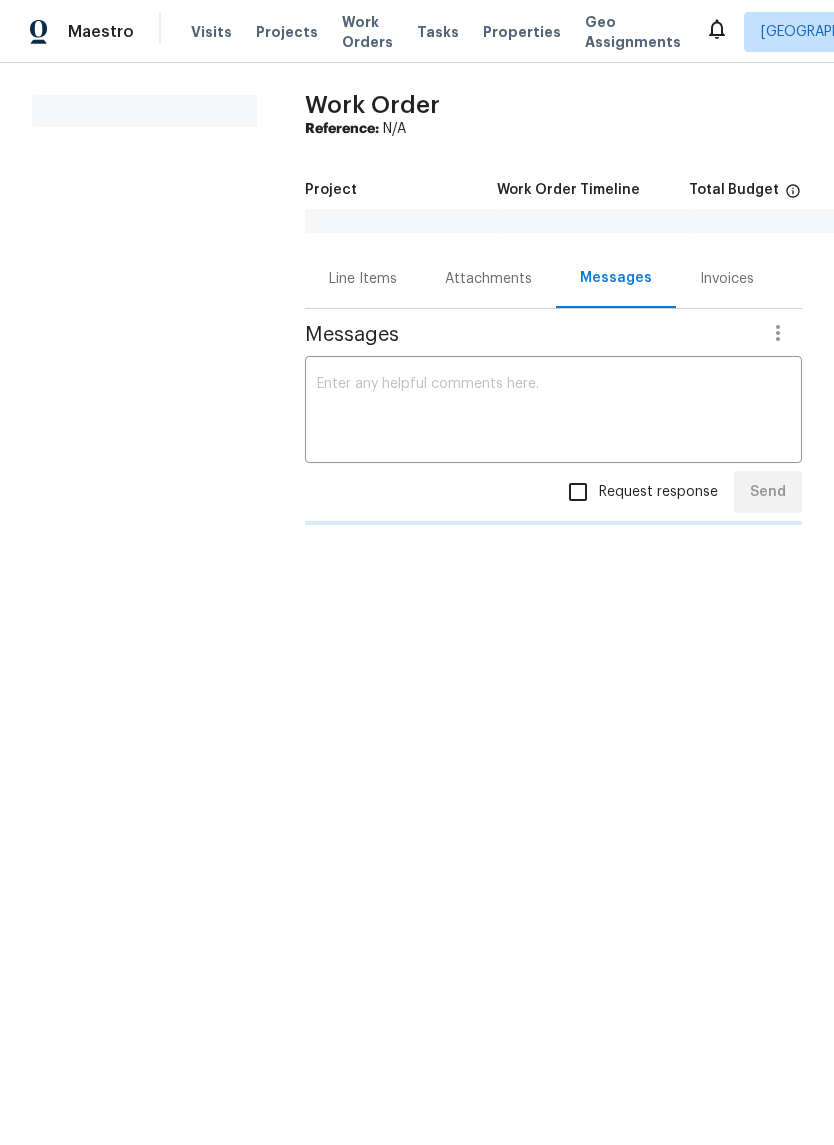 scroll, scrollTop: 0, scrollLeft: 0, axis: both 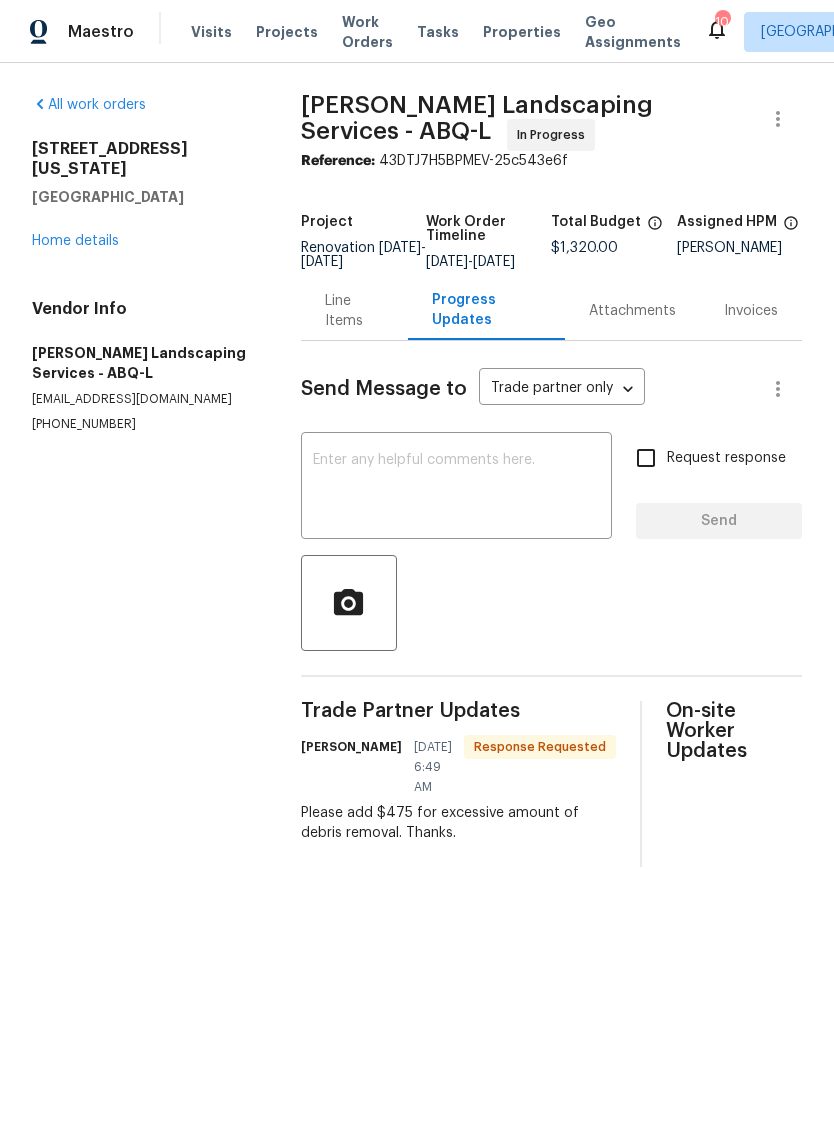click on "Line Items" at bounding box center (354, 311) 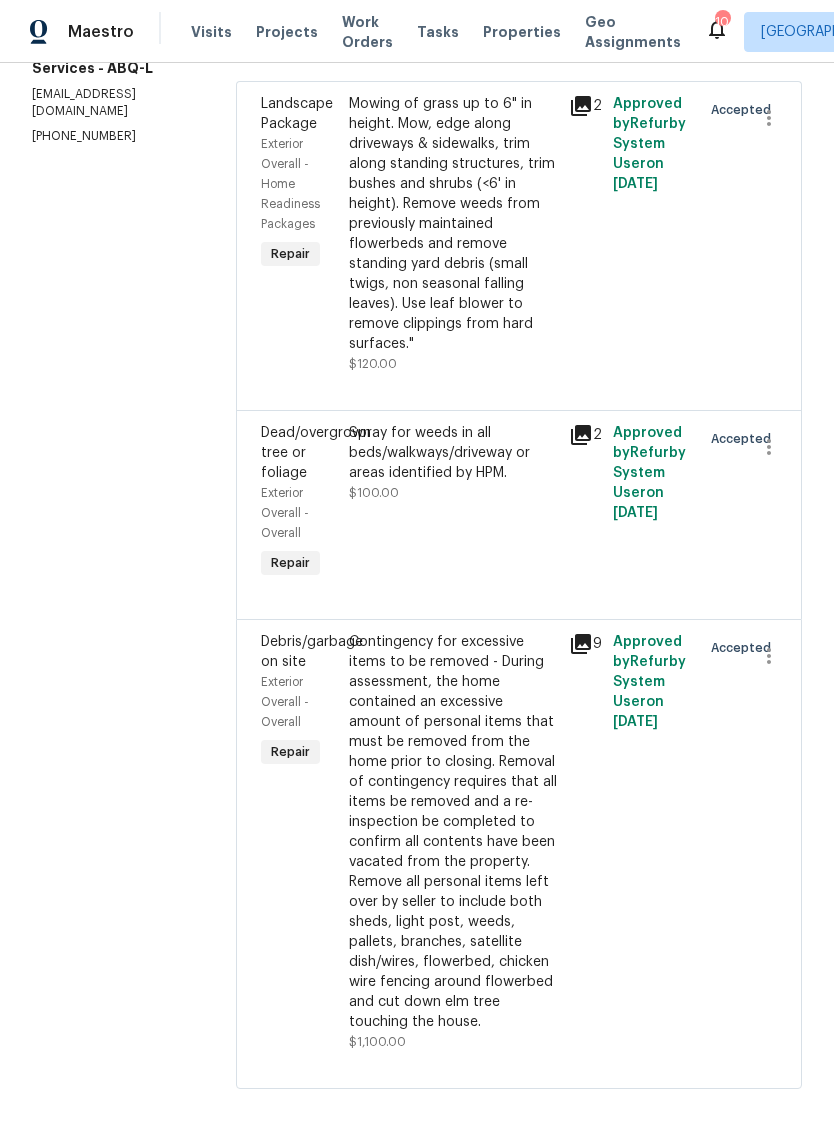 scroll, scrollTop: 334, scrollLeft: 0, axis: vertical 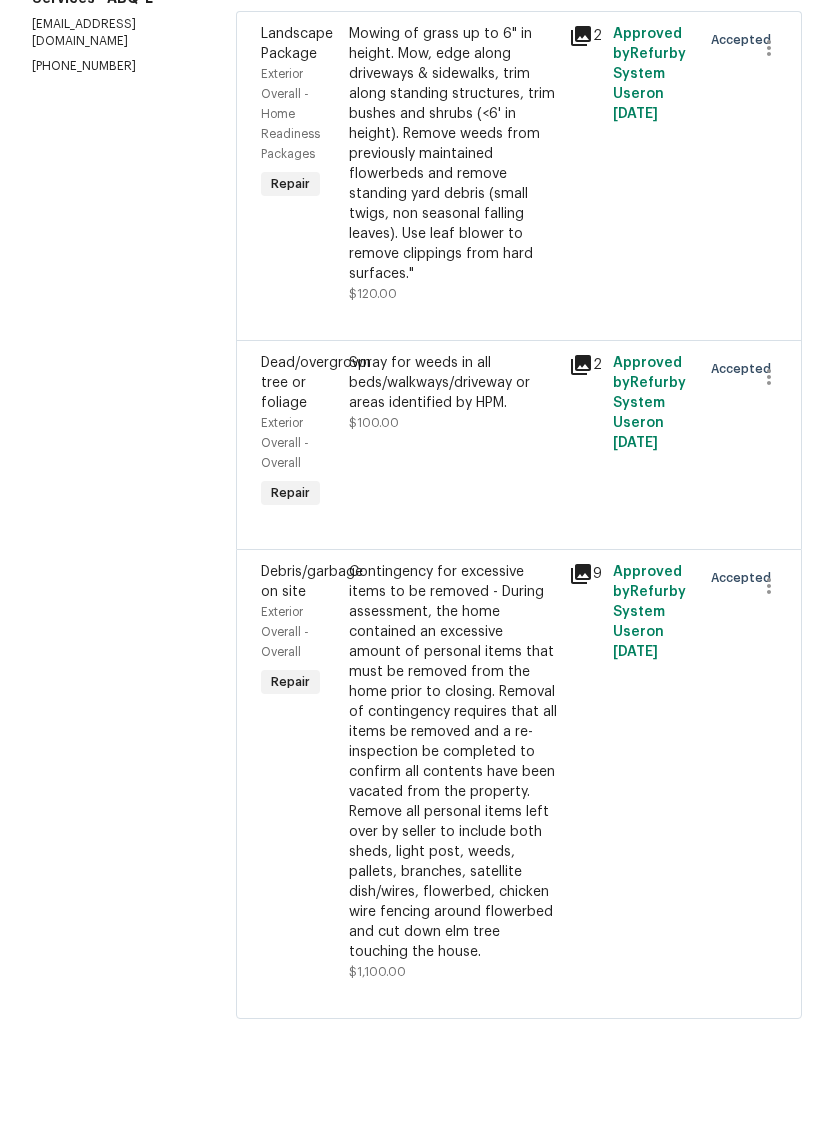 click on "Contingency for excessive items to be removed -  During assessment, the home contained an excessive amount of personal items that must be removed from the home prior to closing. Removal of contingency requires that all items be removed and a re-inspection be completed to confirm all contents have been vacated from the property. Remove all personal items left over by seller to include both sheds, light post, weeds, pallets, branches, satellite dish/wires, flowerbed, chicken wire fencing around flowerbed and cut down elm tree touching the house." at bounding box center [453, 832] 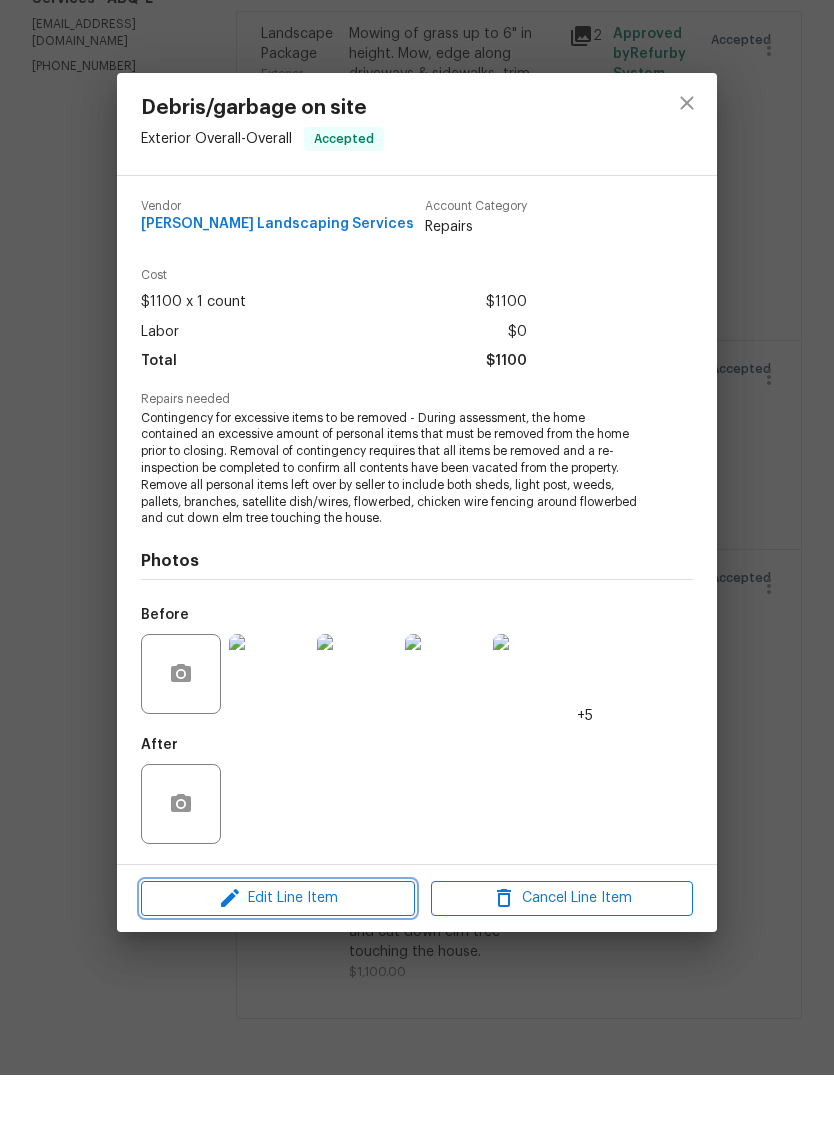 click on "Edit Line Item" at bounding box center [278, 968] 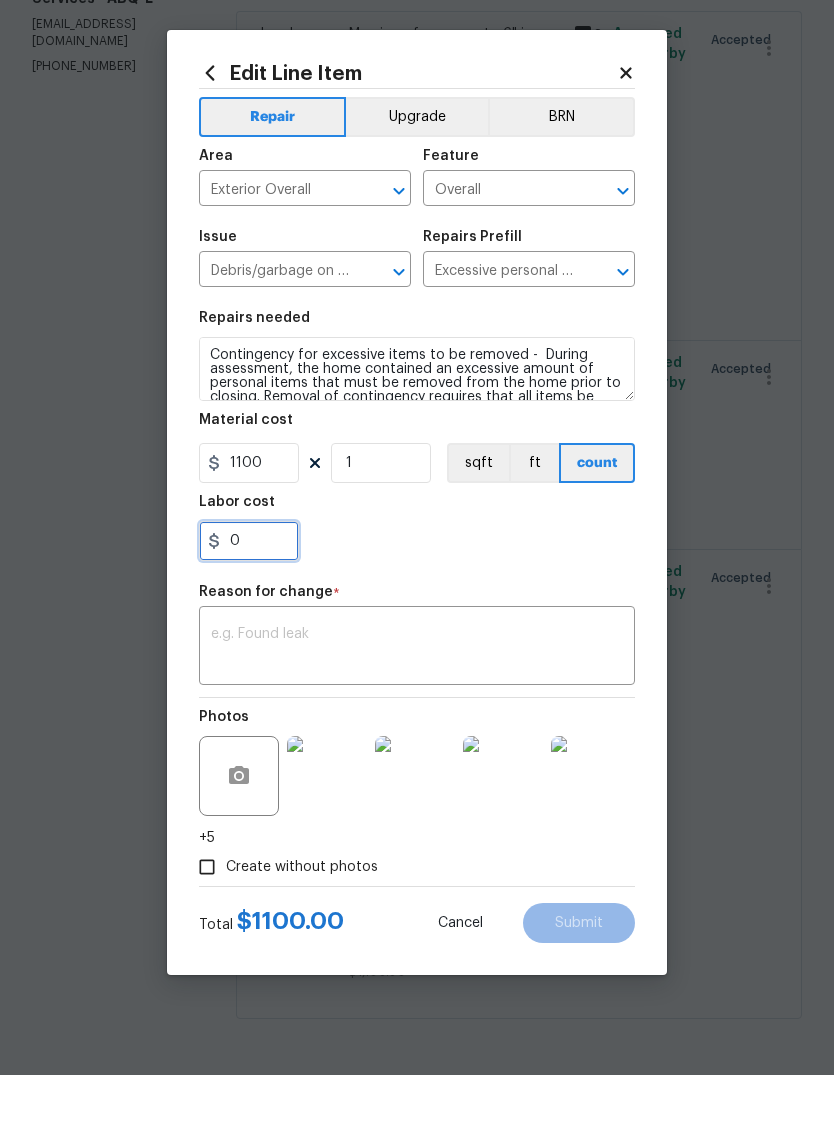 click on "0" at bounding box center [249, 611] 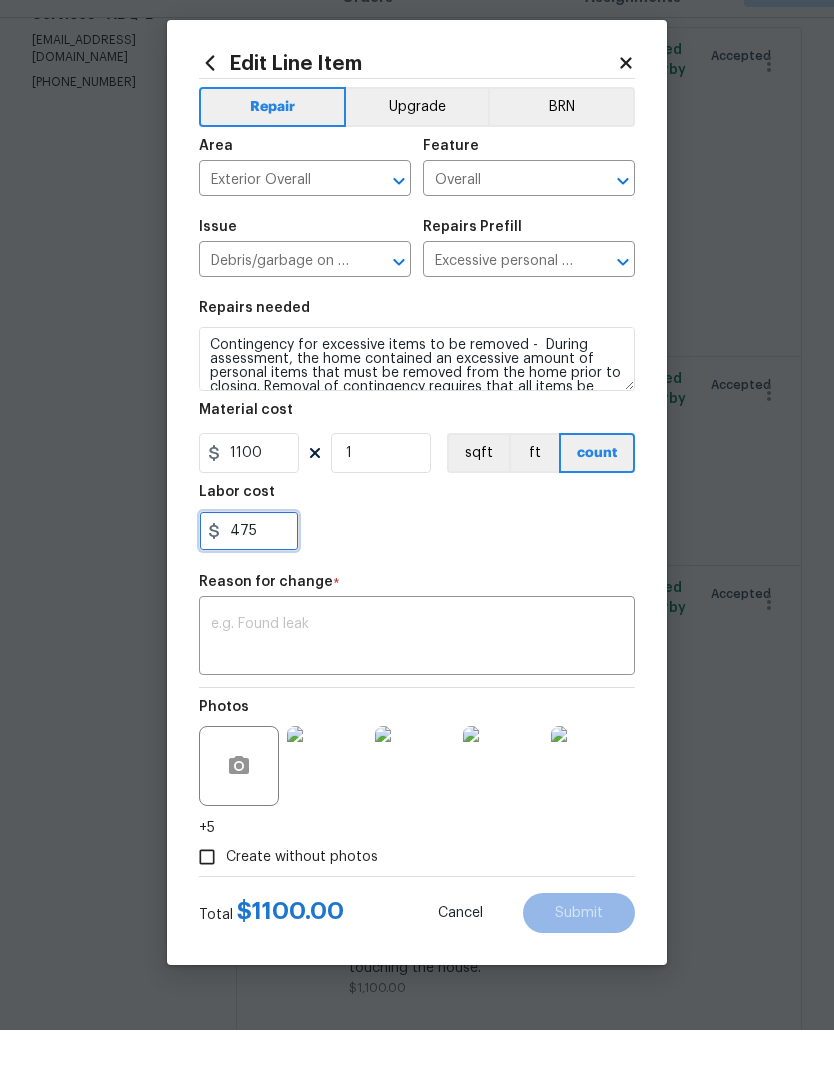 type on "475" 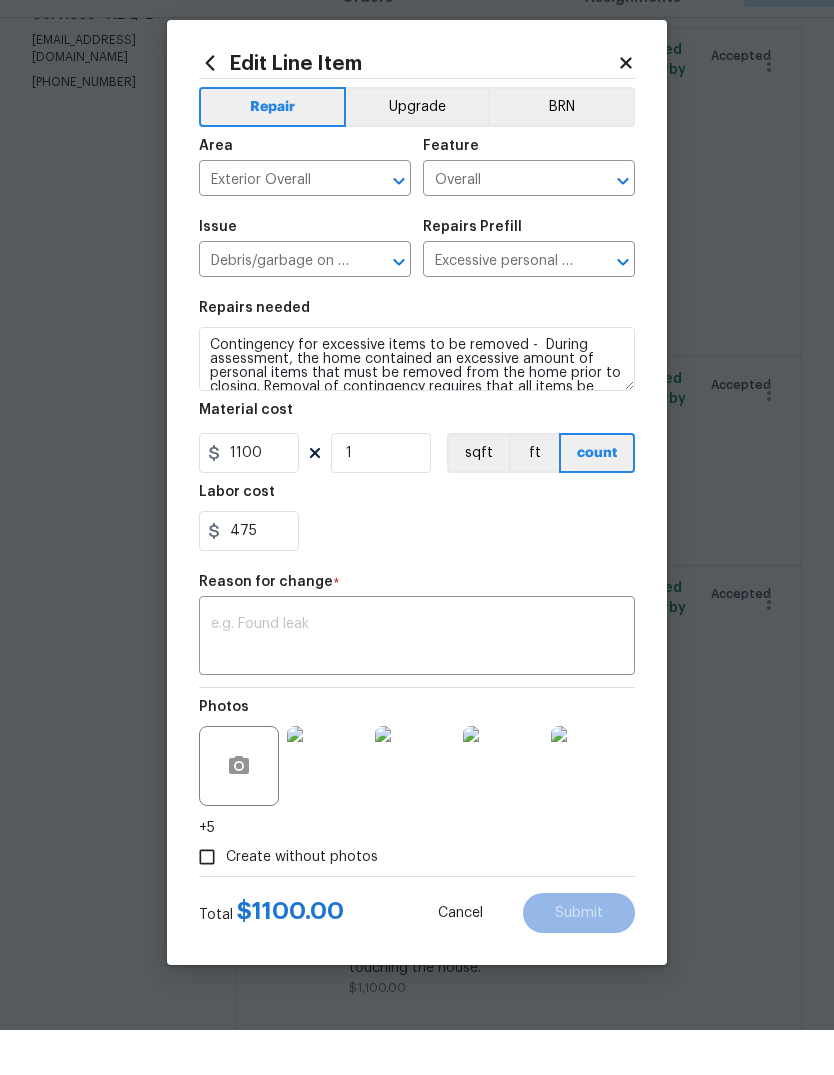 click on "x ​" at bounding box center [417, 683] 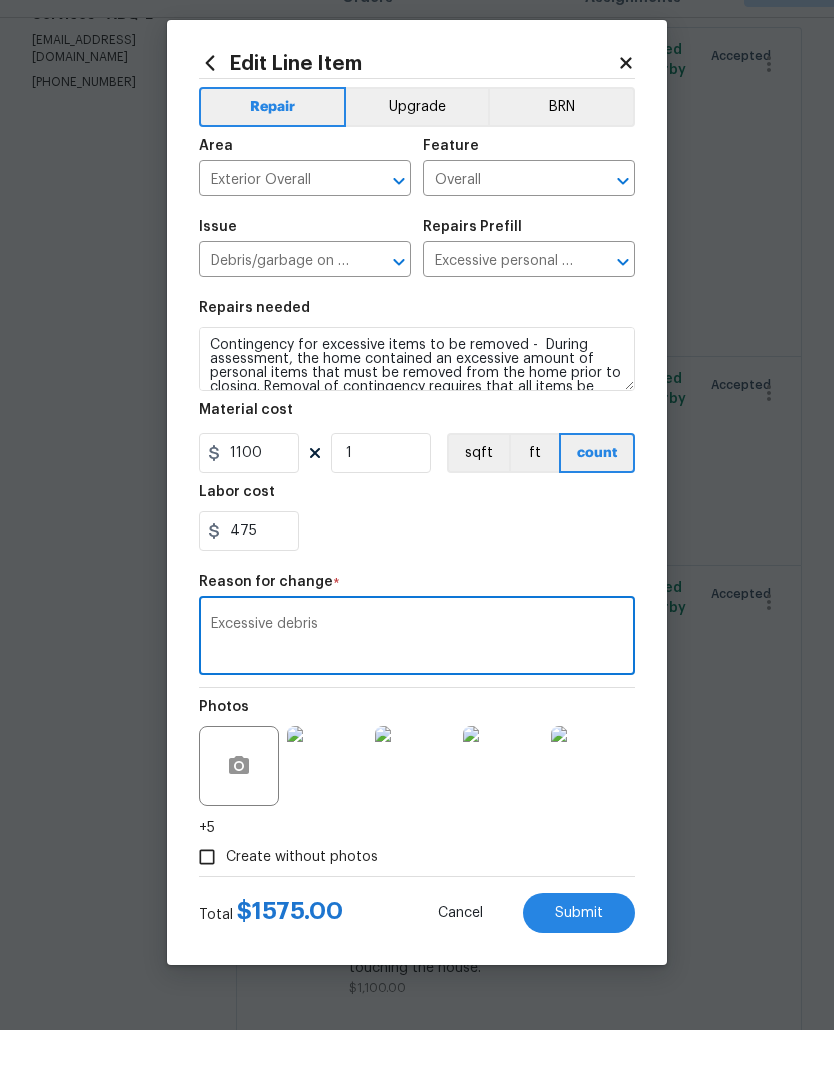 type on "Excessive debris" 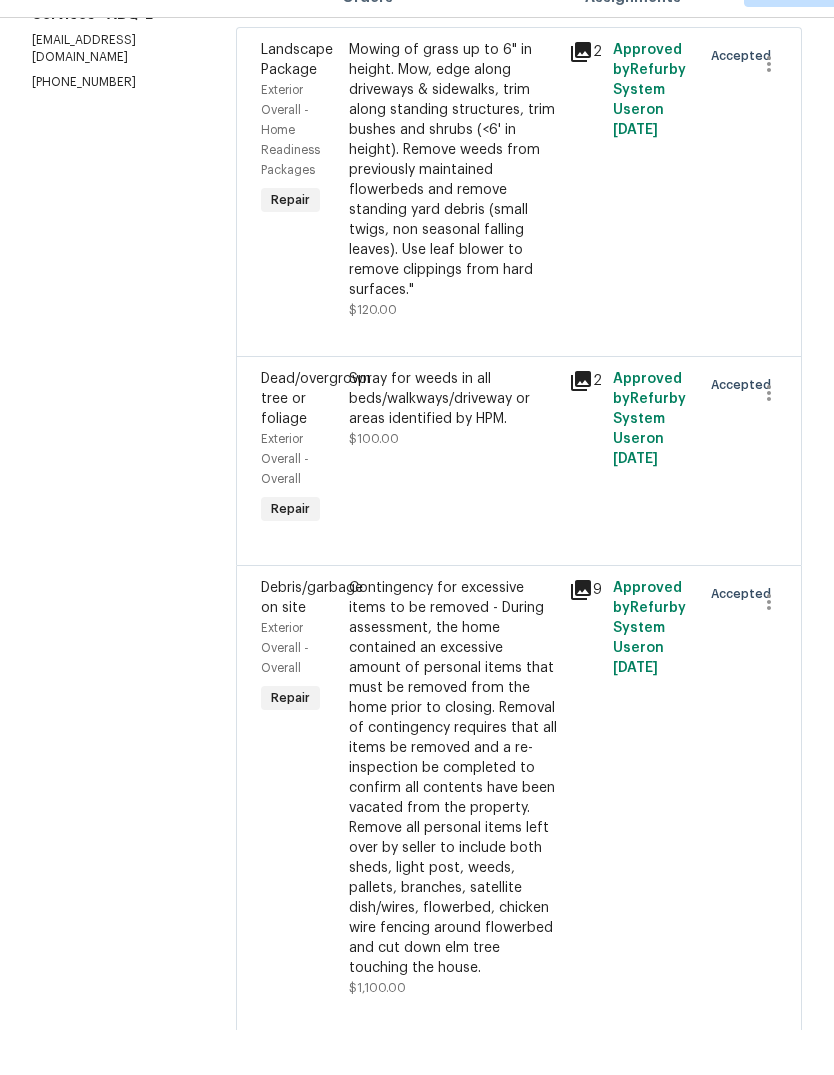scroll, scrollTop: 75, scrollLeft: 0, axis: vertical 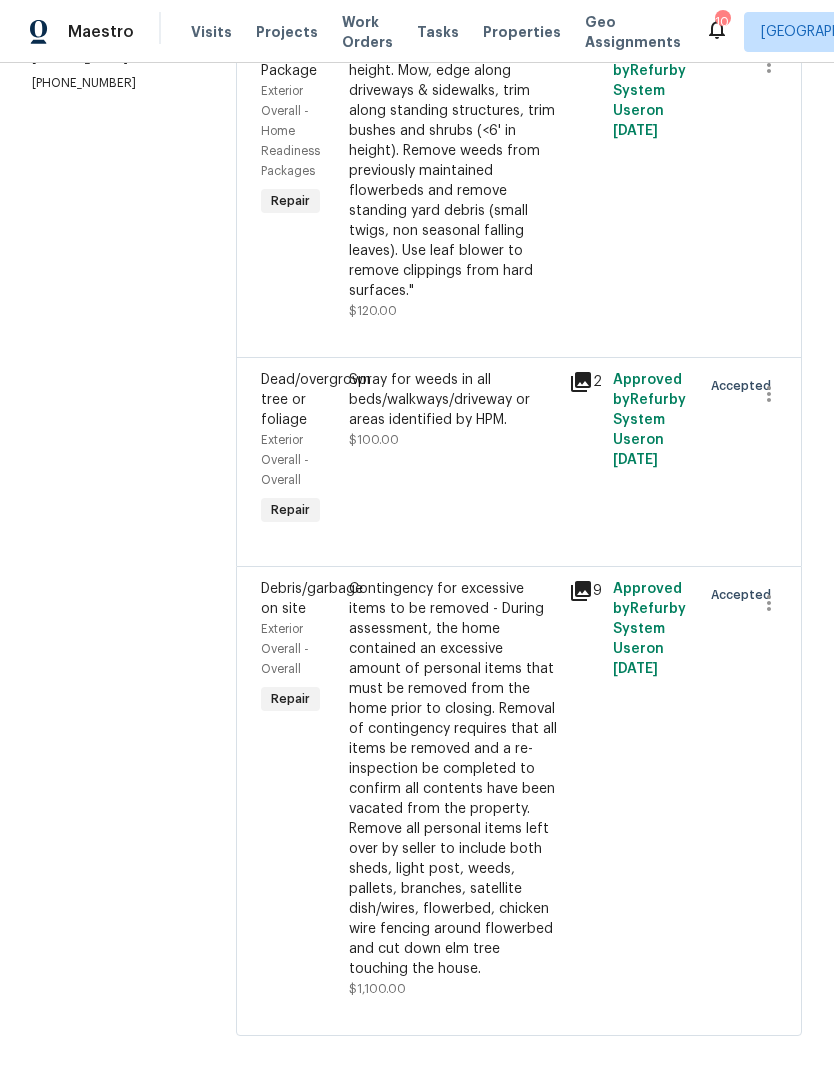 click on "Contingency for excessive items to be removed -  During assessment, the home contained an excessive amount of personal items that must be removed from the home prior to closing. Removal of contingency requires that all items be removed and a re-inspection be completed to confirm all contents have been vacated from the property. Remove all personal items left over by seller to include both sheds, light post, weeds, pallets, branches, satellite dish/wires, flowerbed, chicken wire fencing around flowerbed and cut down elm tree touching the house." at bounding box center (453, 779) 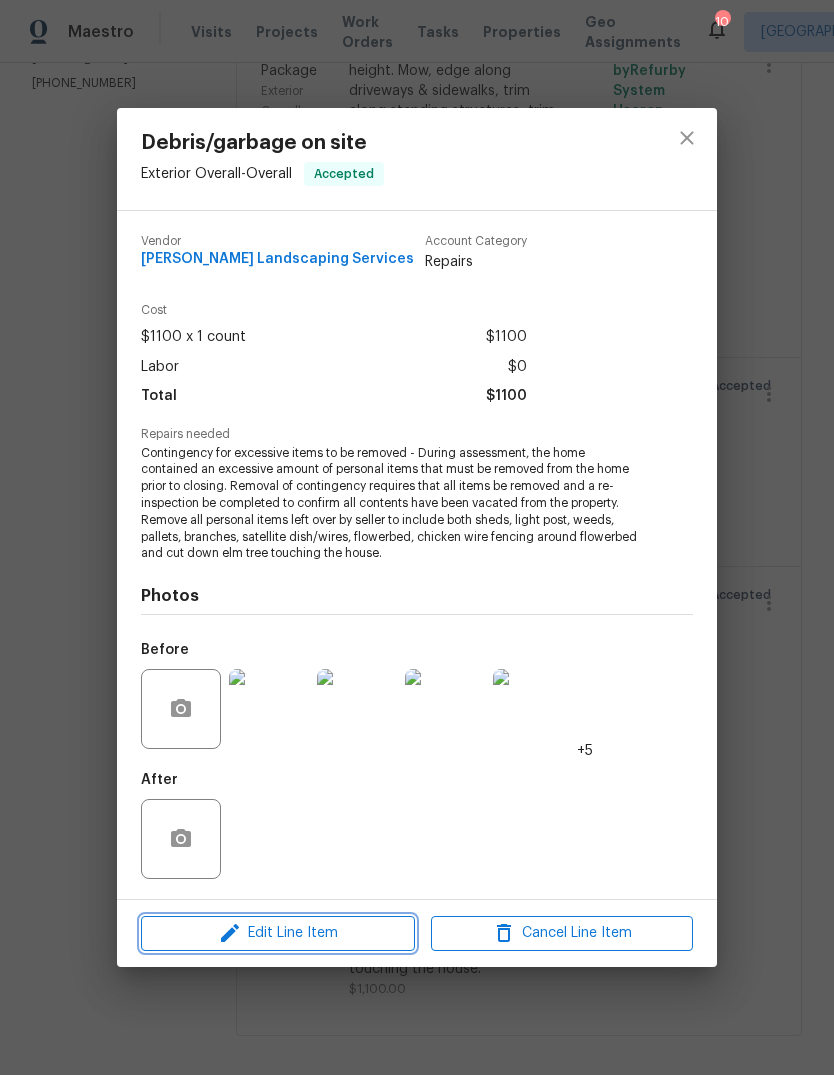 click on "Edit Line Item" at bounding box center (278, 933) 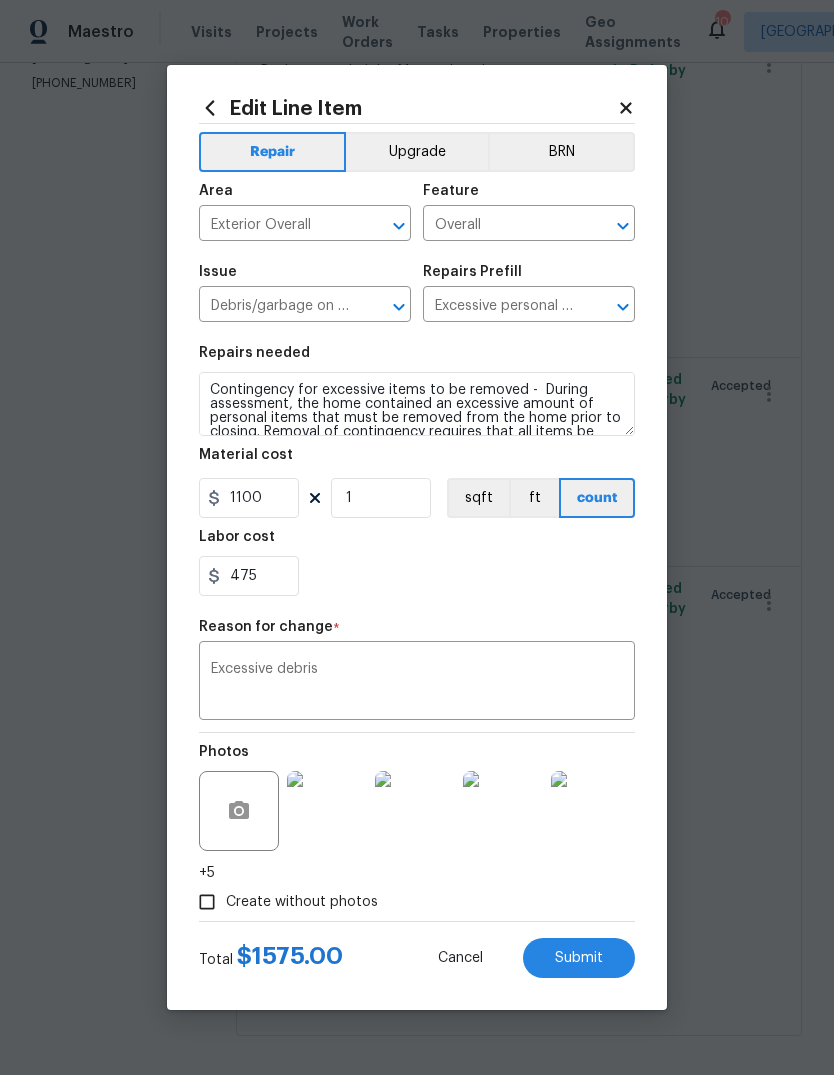 click on "Submit" at bounding box center (579, 958) 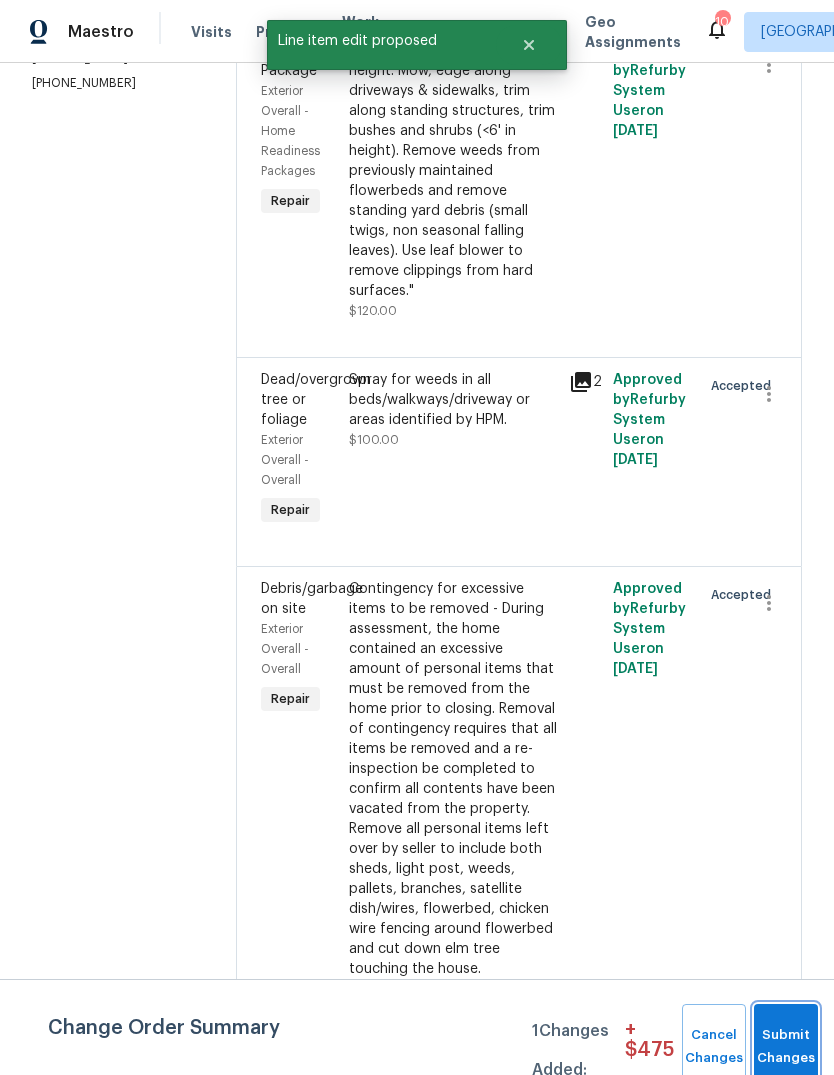 click on "Submit Changes" at bounding box center [786, 1047] 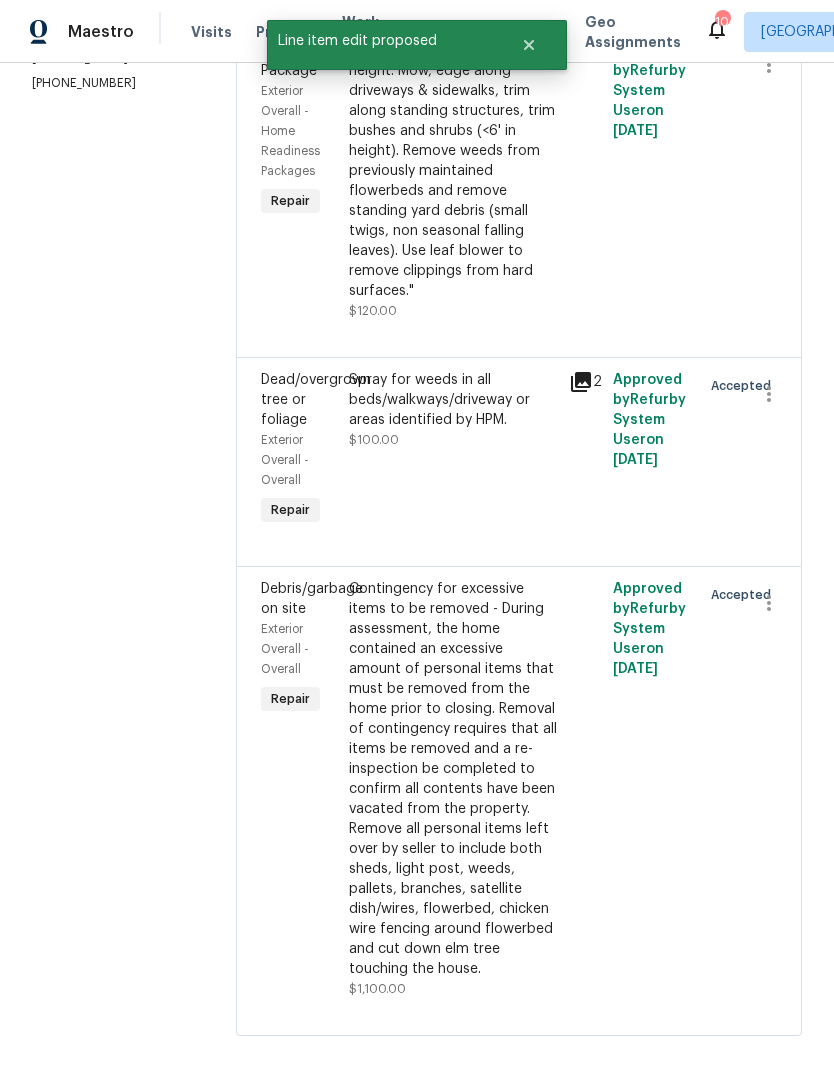 scroll, scrollTop: 0, scrollLeft: 0, axis: both 